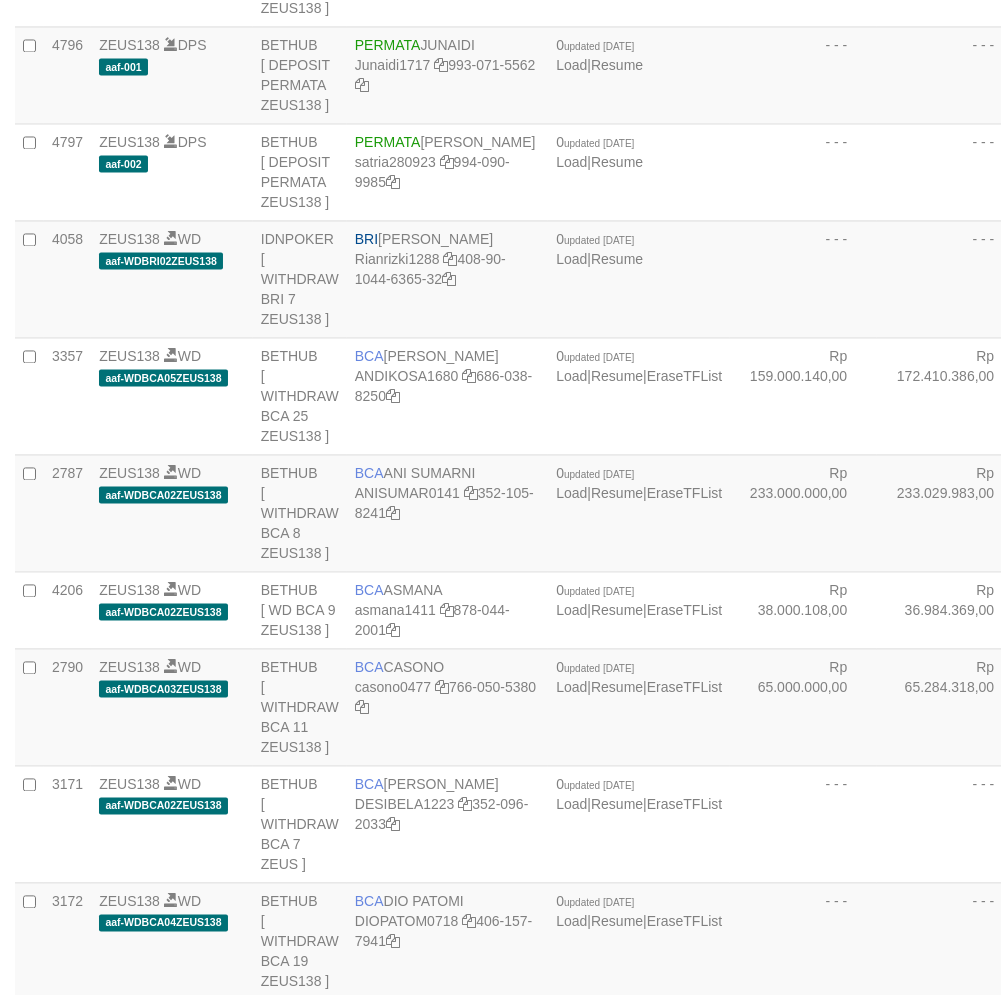 scroll, scrollTop: 4646, scrollLeft: 0, axis: vertical 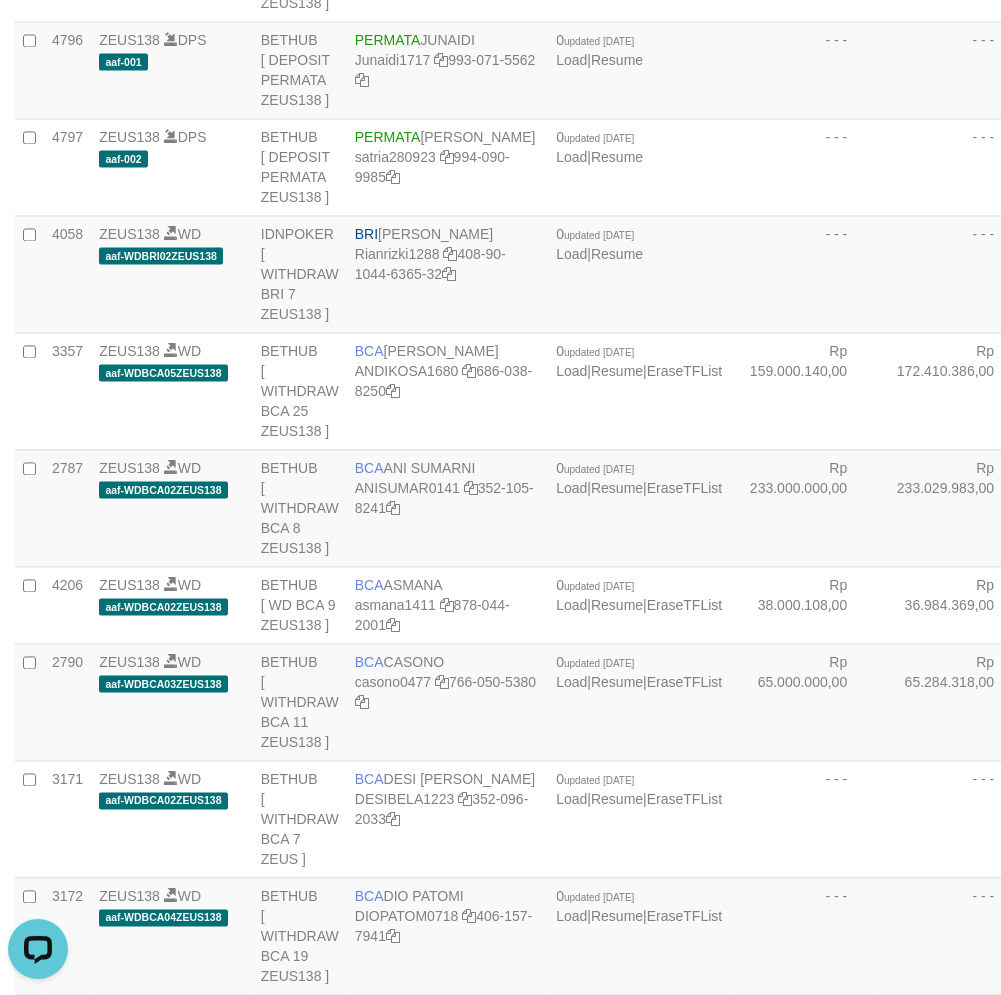 click on "Rp 54.942.514,00" at bounding box center [803, -319] 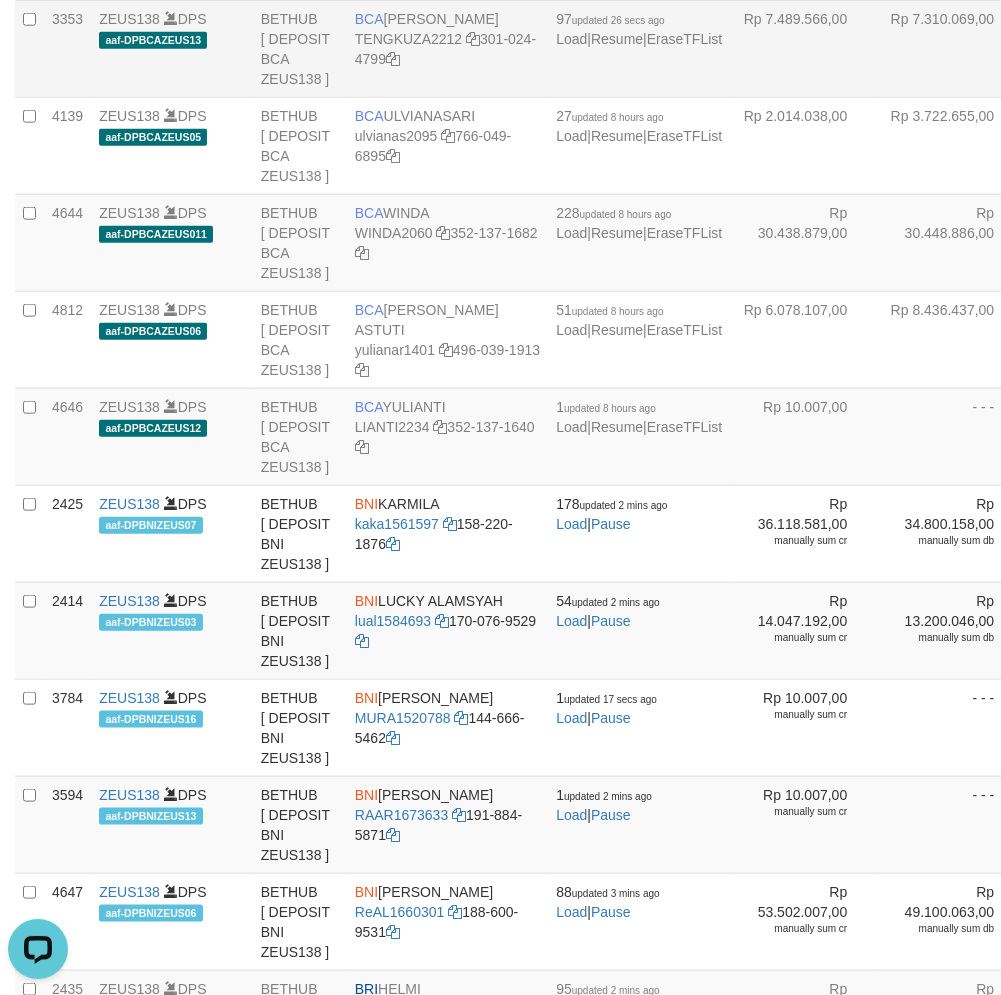 click on "BCA
TENGKU ZAKI
TENGKUZA2212
301-024-4799" at bounding box center (447, 48) 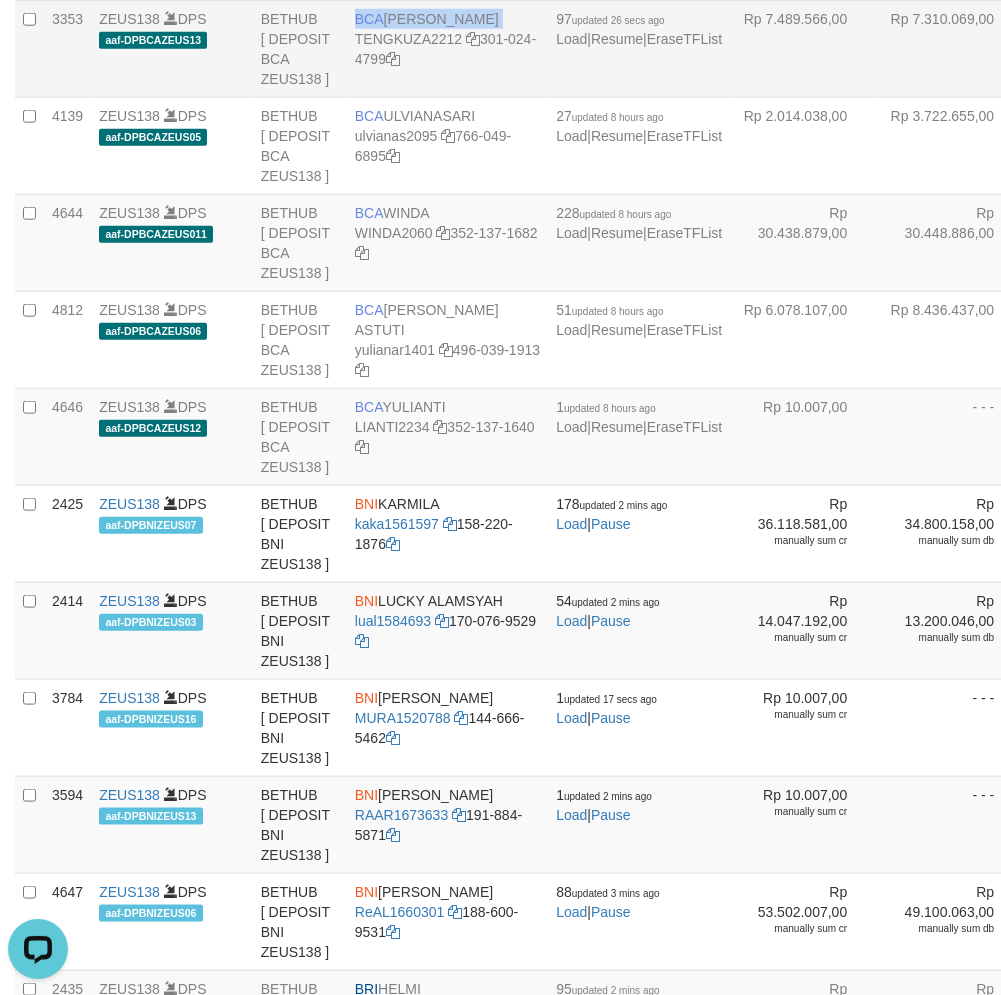click on "BCA
TENGKU ZAKI
TENGKUZA2212
301-024-4799" at bounding box center [447, 48] 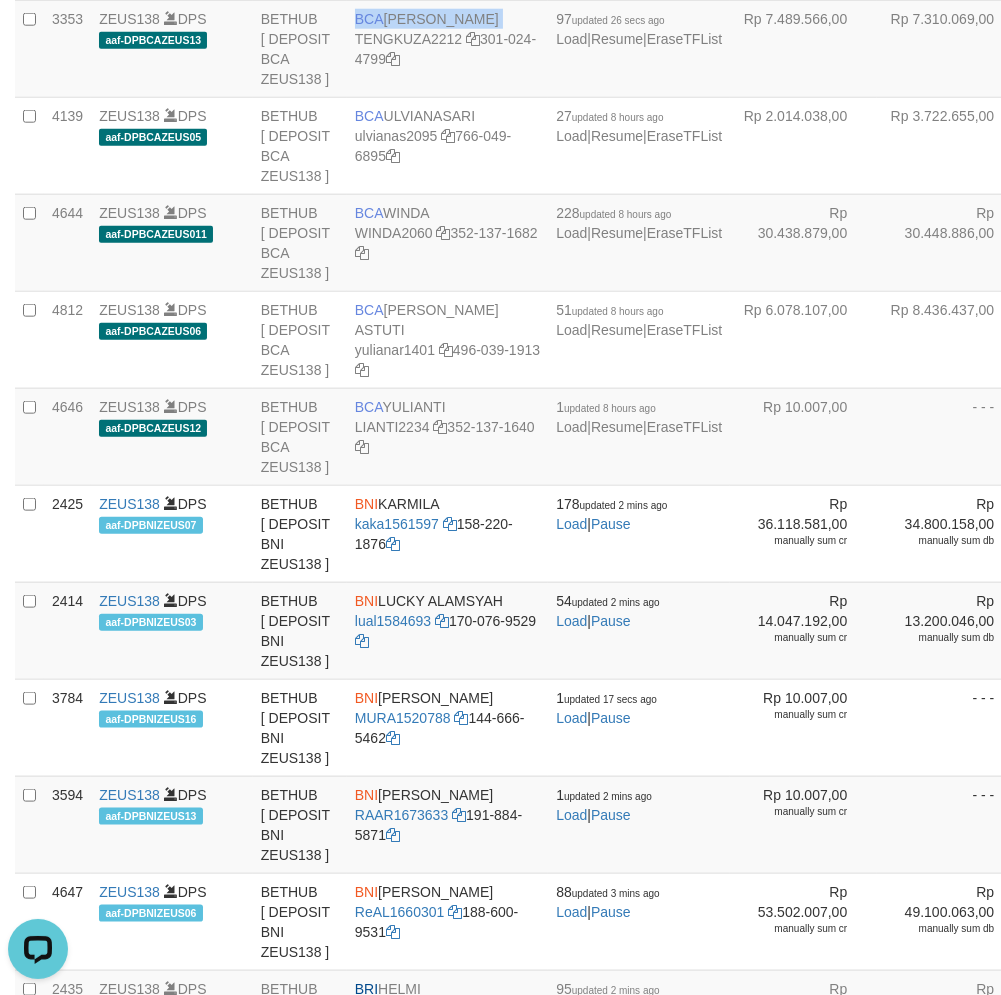 copy on "BCA
TENGKU ZAKI" 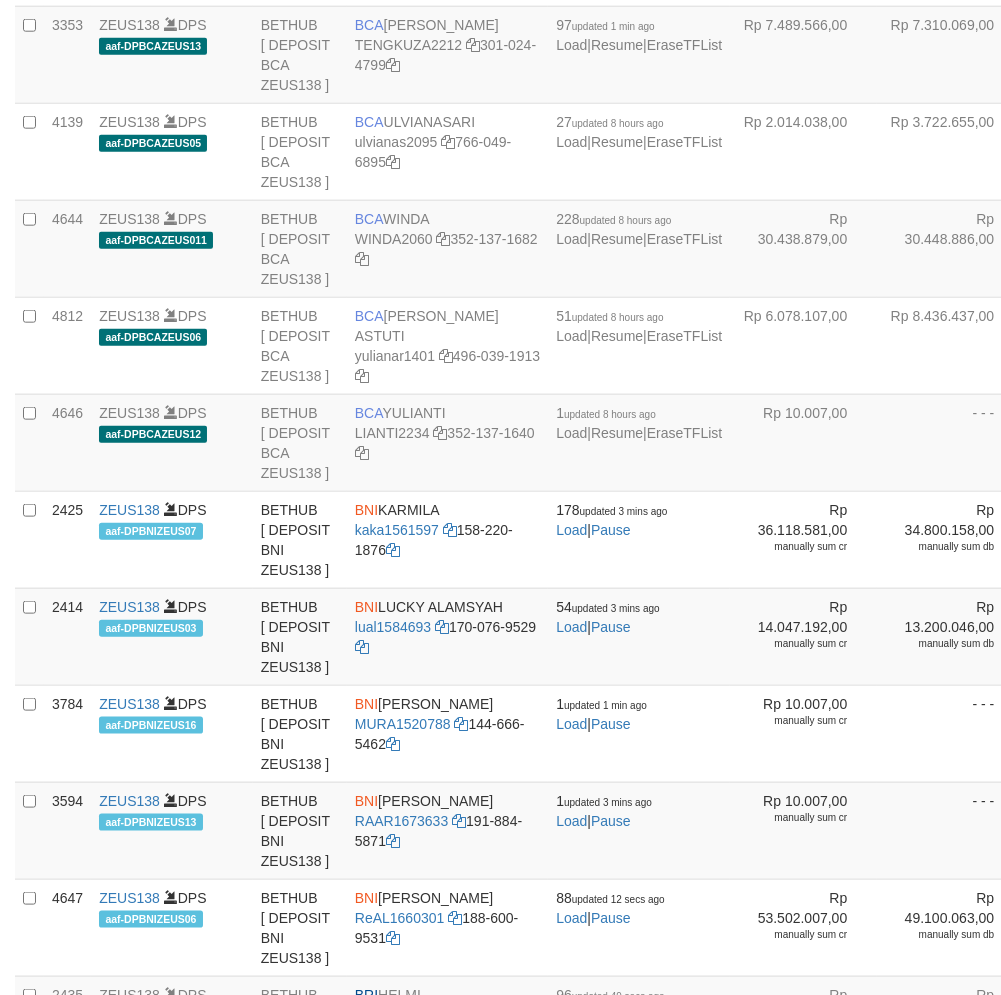scroll, scrollTop: 2727, scrollLeft: 0, axis: vertical 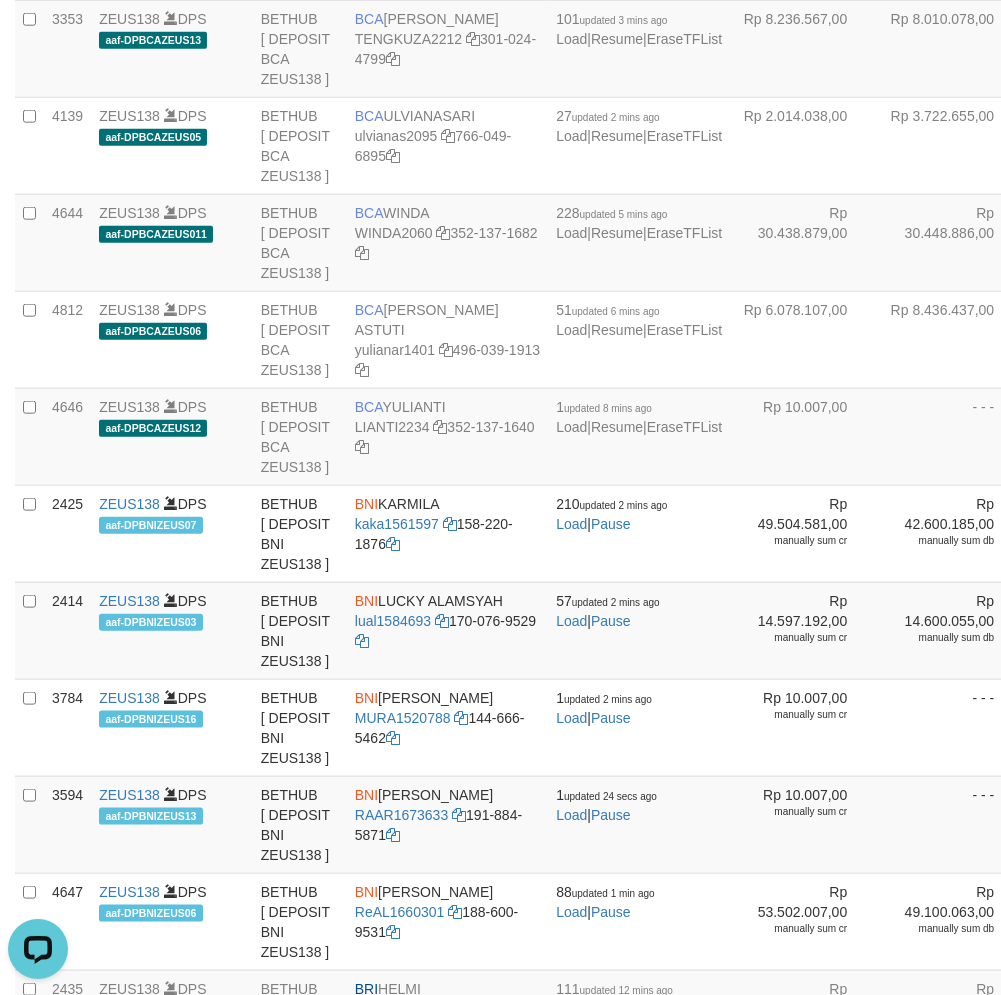 click on "Rp 10.007,00" at bounding box center [803, -49] 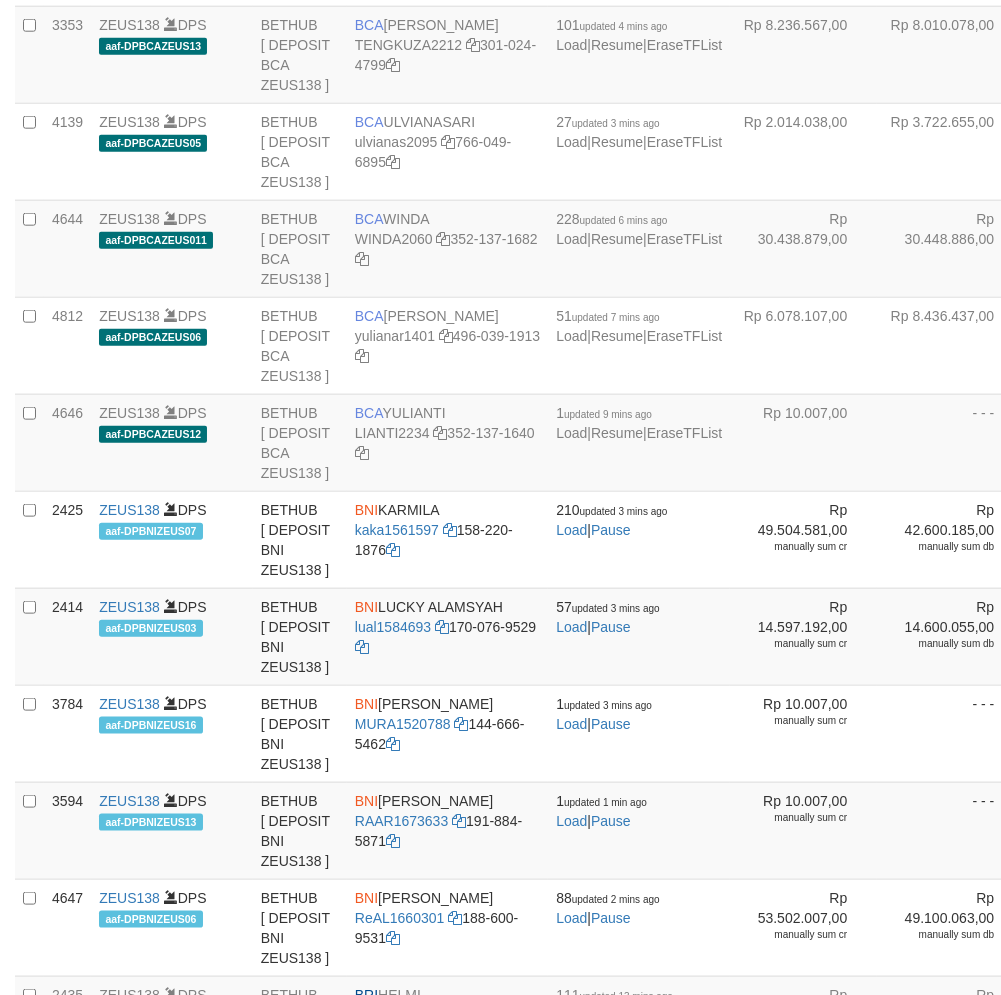 scroll, scrollTop: 2741, scrollLeft: 0, axis: vertical 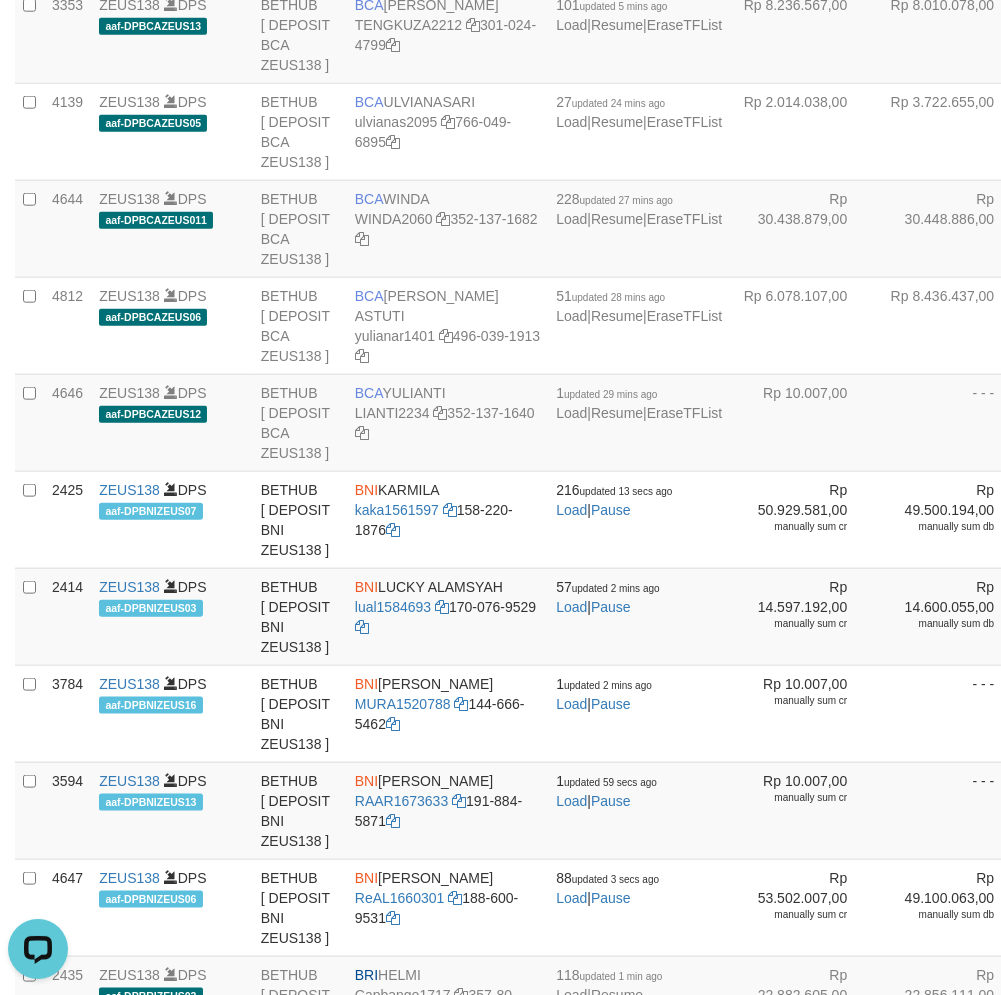 click on "Rp 10.007,00" at bounding box center (803, -63) 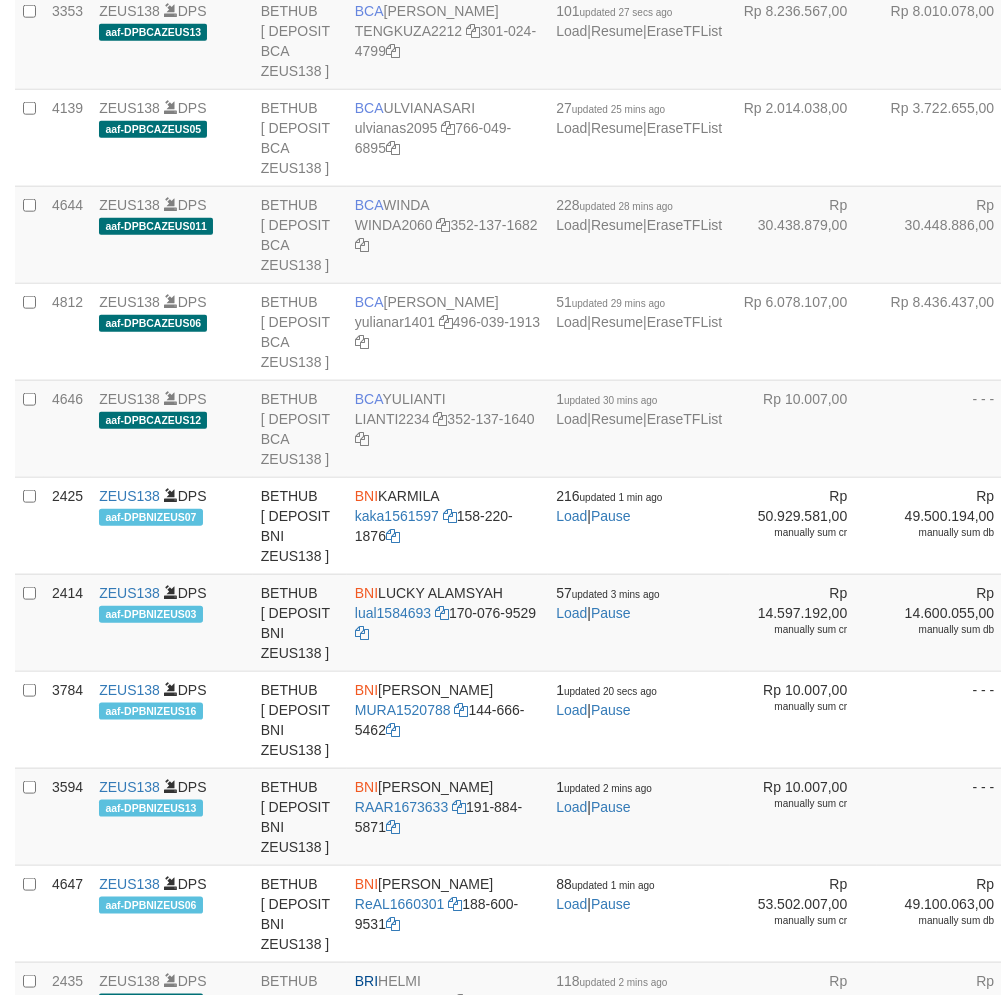 scroll, scrollTop: 2741, scrollLeft: 0, axis: vertical 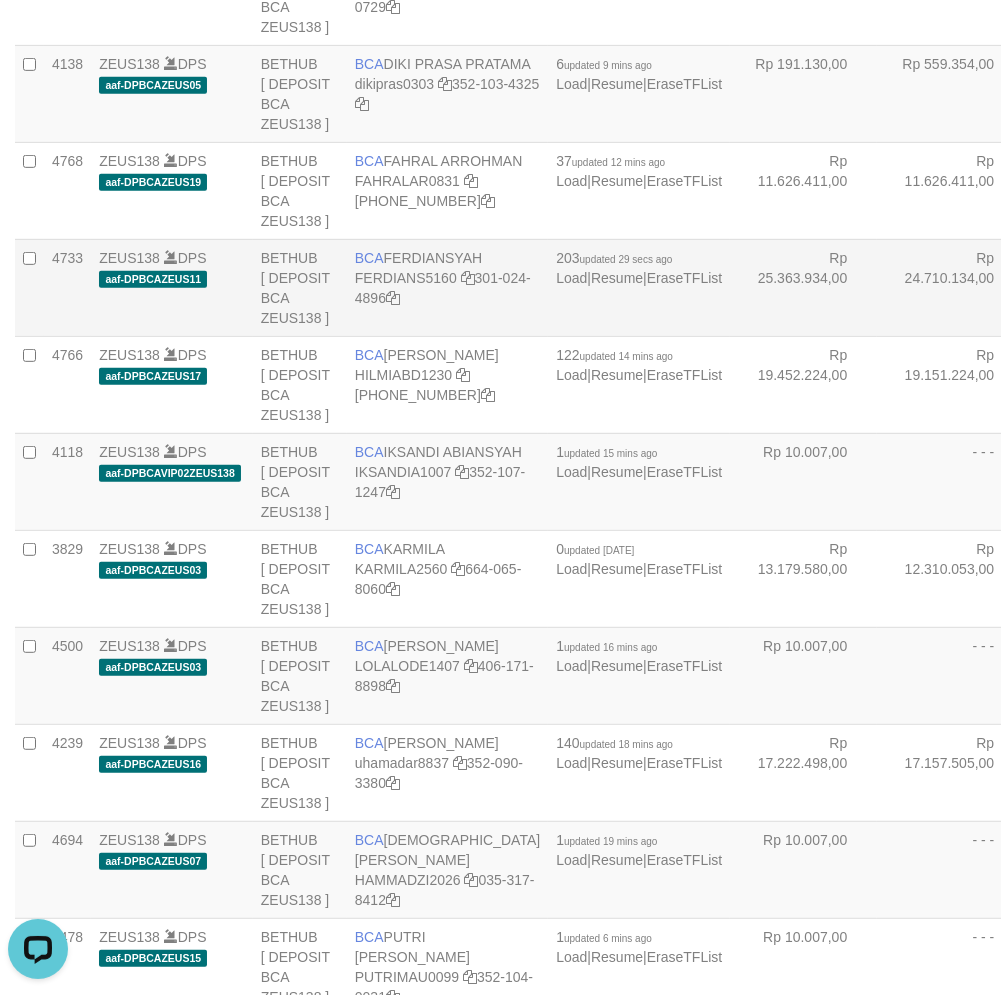 click on "BCA
FERDIANSYAH
FERDIANS5160
301-024-4896" at bounding box center [447, 287] 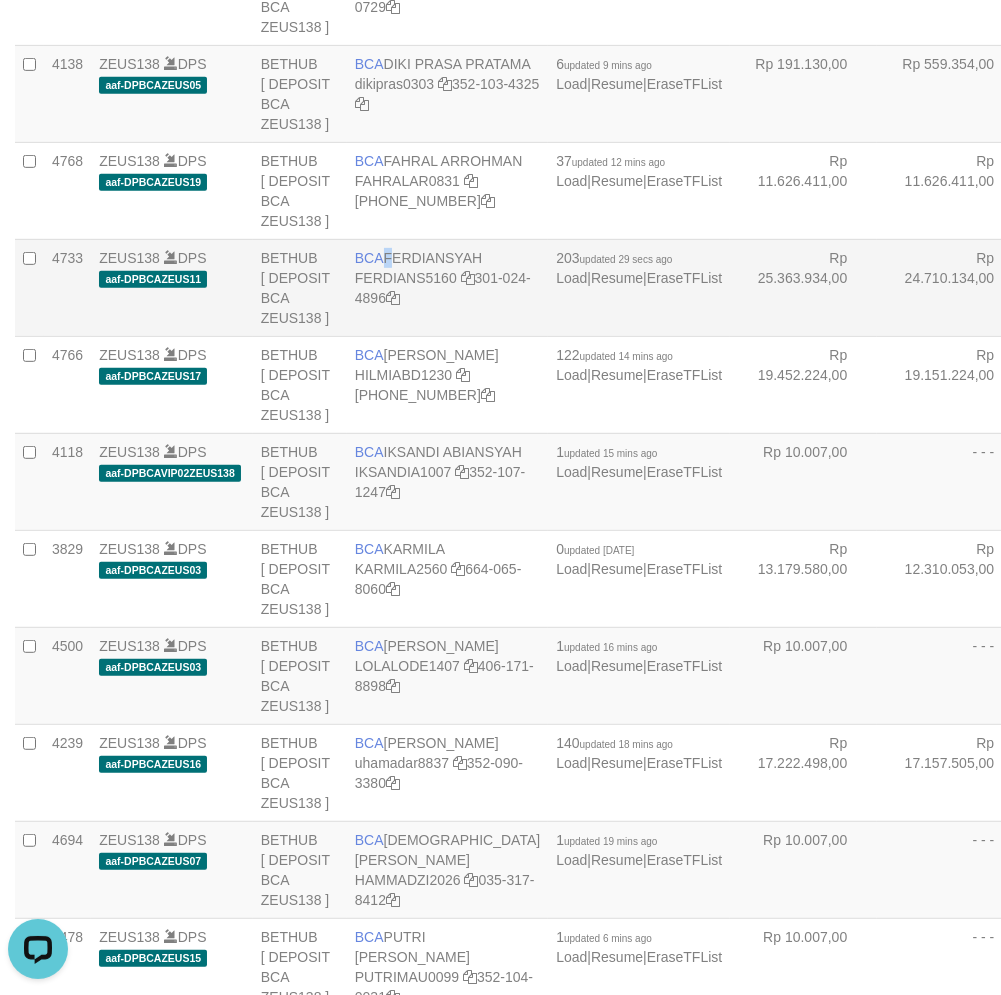 click on "BCA
FERDIANSYAH
FERDIANS5160
301-024-4896" at bounding box center [447, 287] 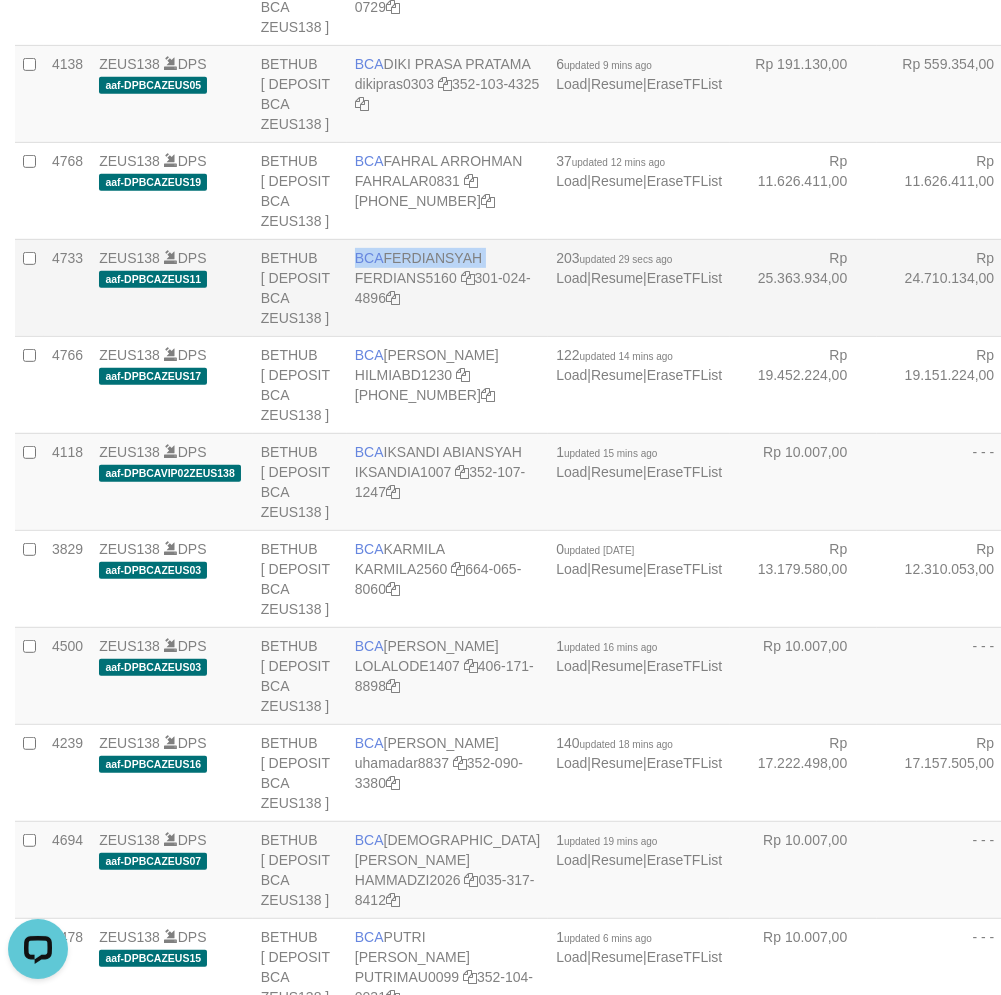 click on "BCA
FERDIANSYAH
FERDIANS5160
301-024-4896" at bounding box center (447, 287) 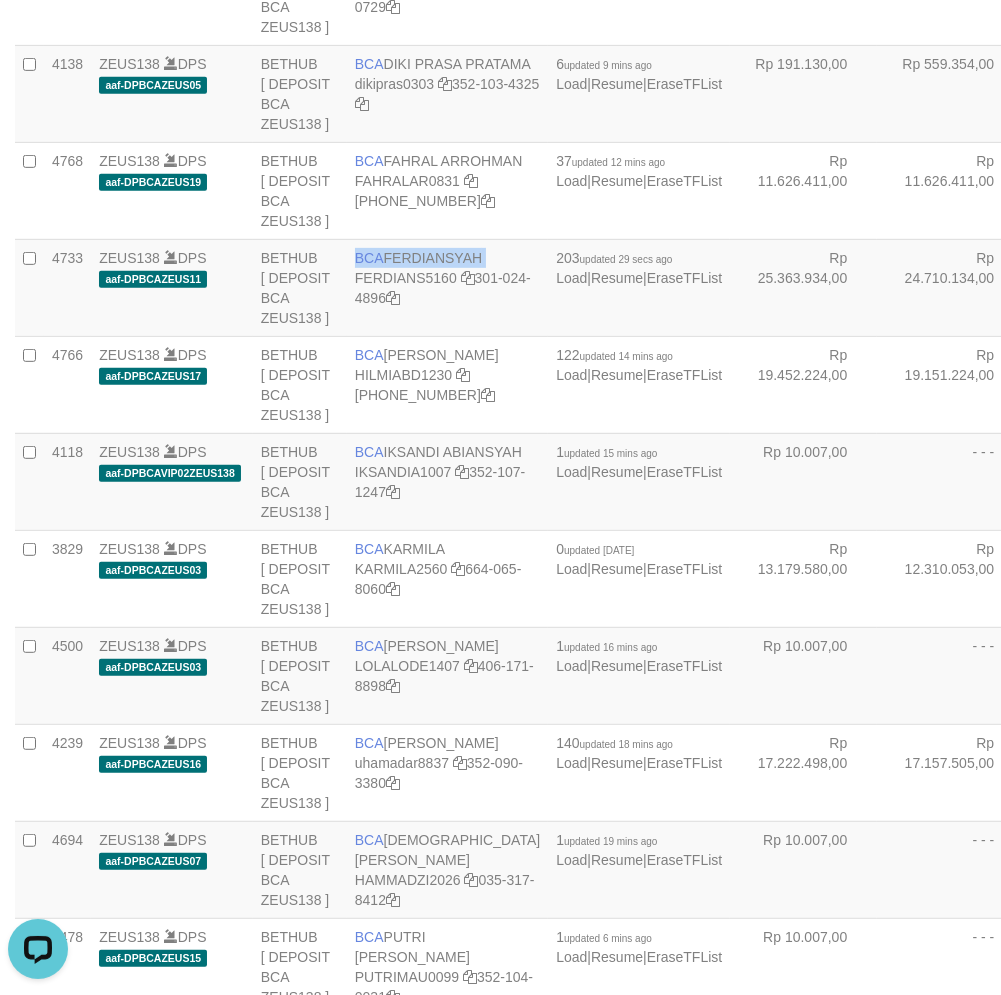 copy on "BCA
FERDIANSYAH" 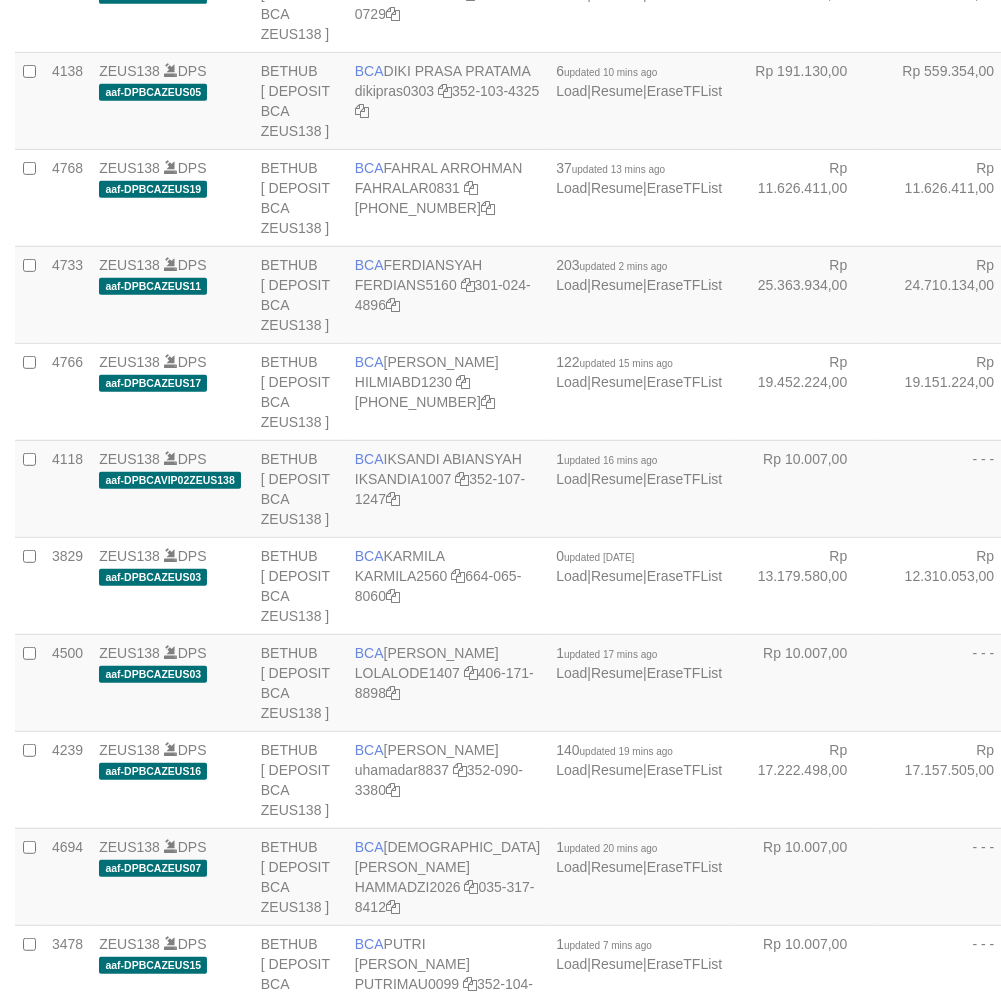 scroll, scrollTop: 1130, scrollLeft: 0, axis: vertical 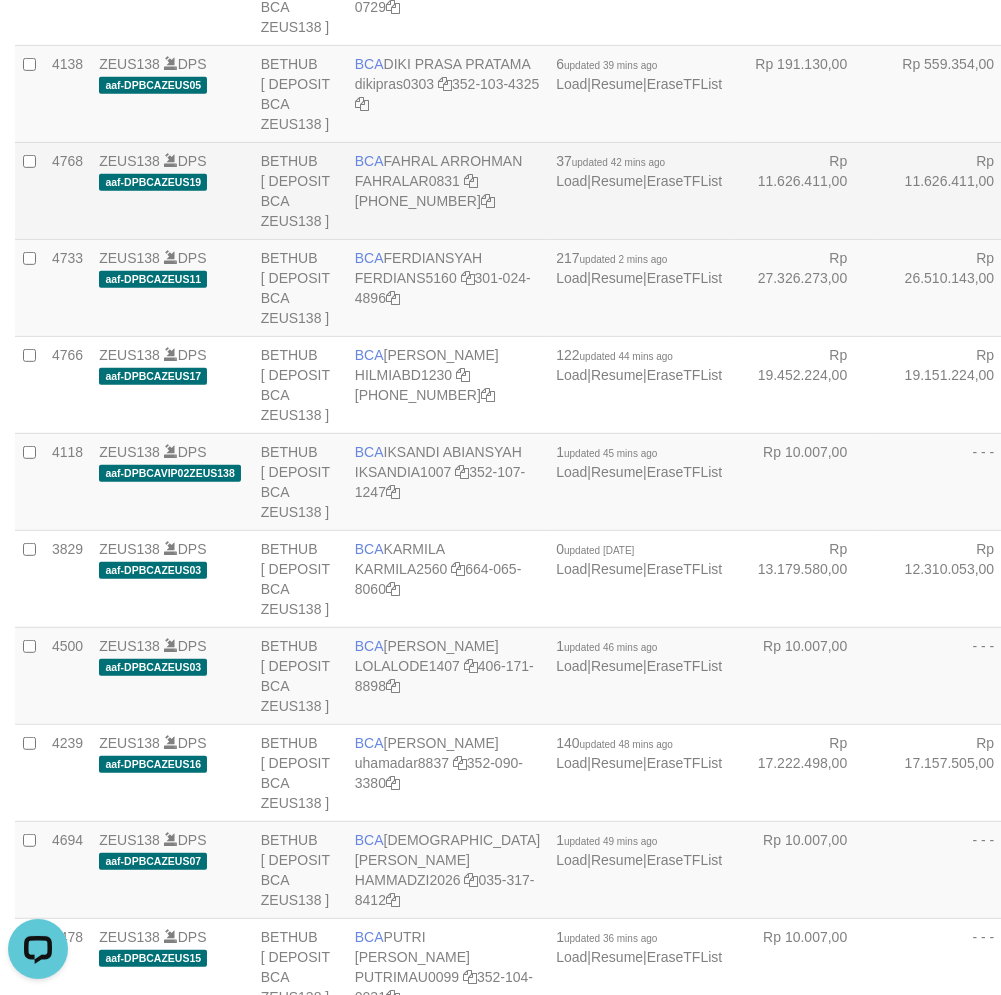 click on "Rp 11.626.411,00" at bounding box center [803, 190] 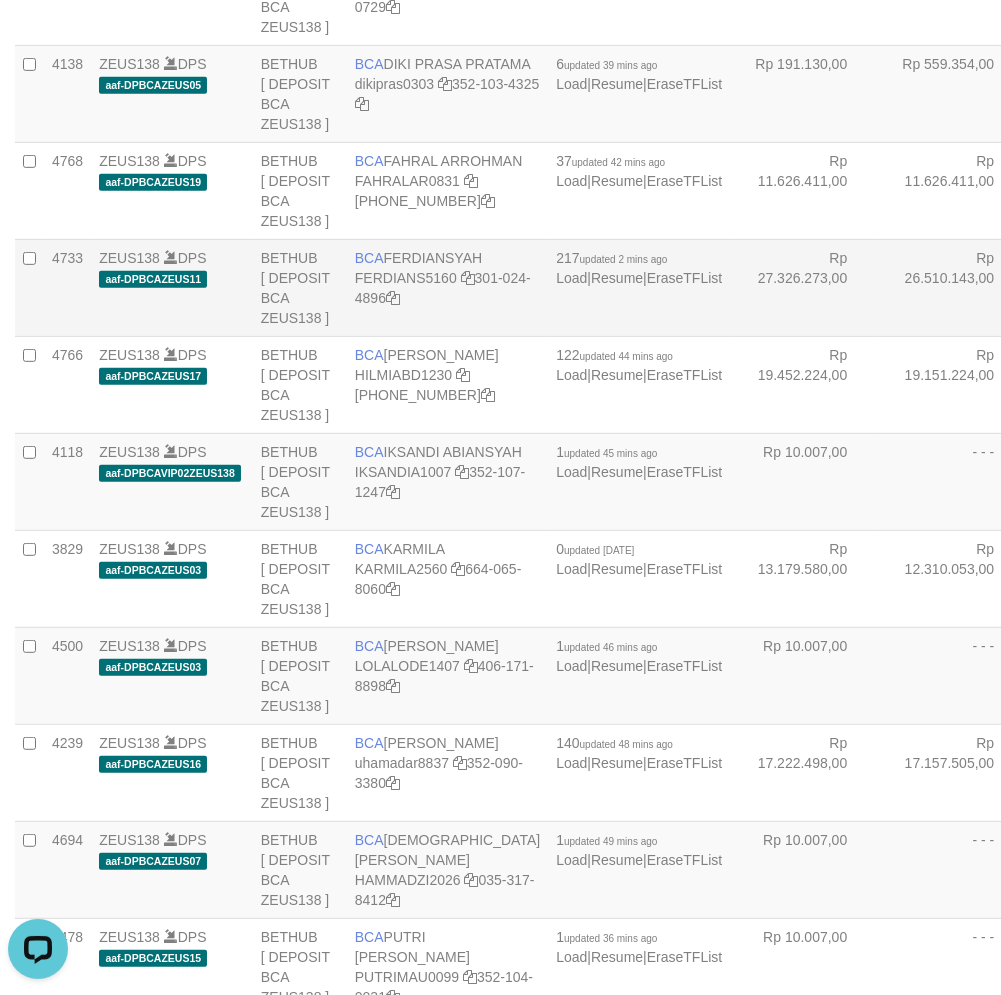 click on "BCA
FERDIANSYAH
FERDIANS5160
301-024-4896" at bounding box center (447, 287) 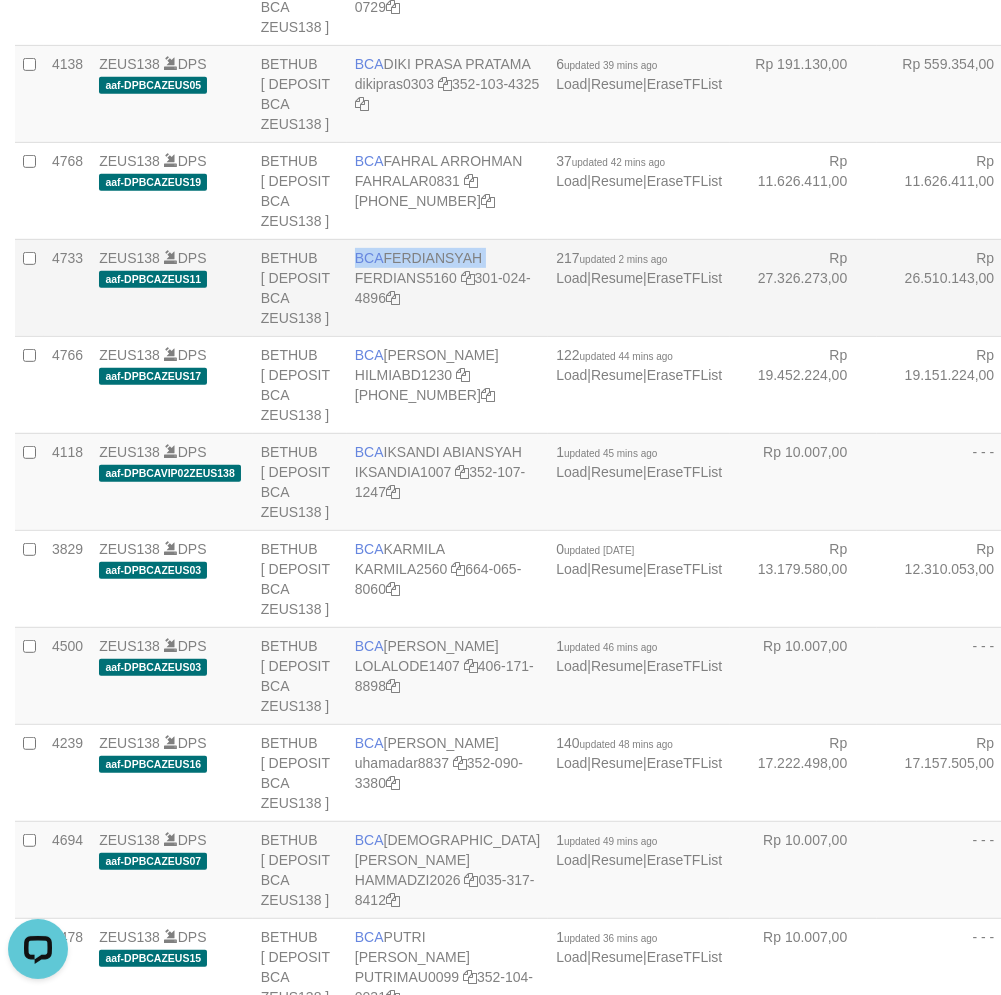 click on "BCA
FERDIANSYAH
FERDIANS5160
301-024-4896" at bounding box center [447, 287] 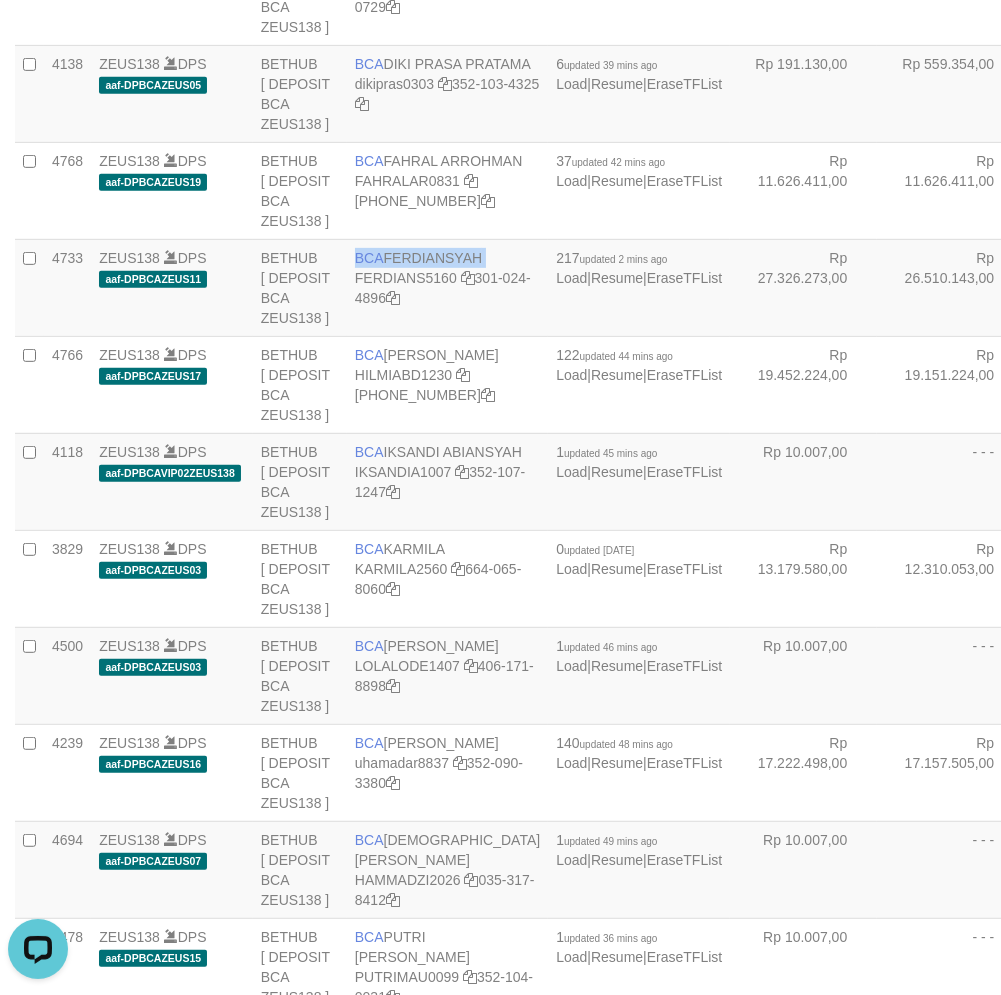 copy on "BCA
FERDIANSYAH" 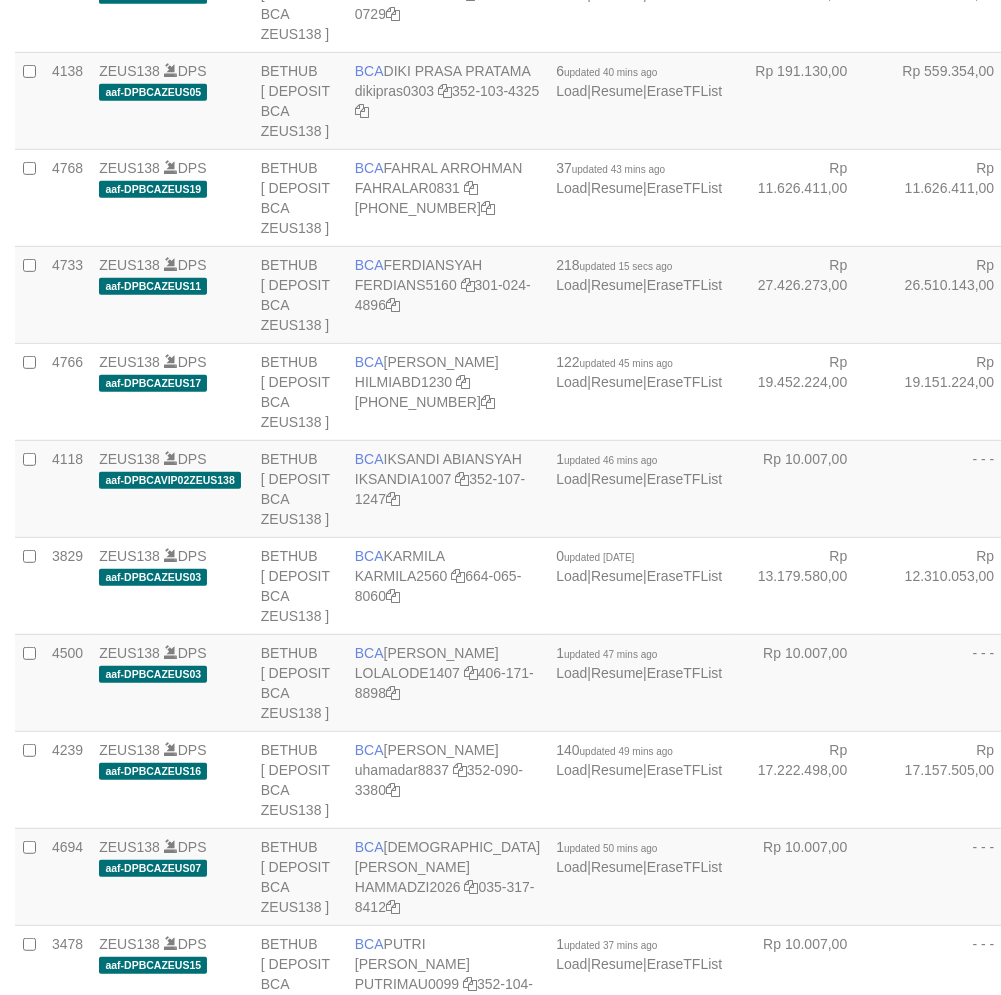 scroll, scrollTop: 1130, scrollLeft: 0, axis: vertical 